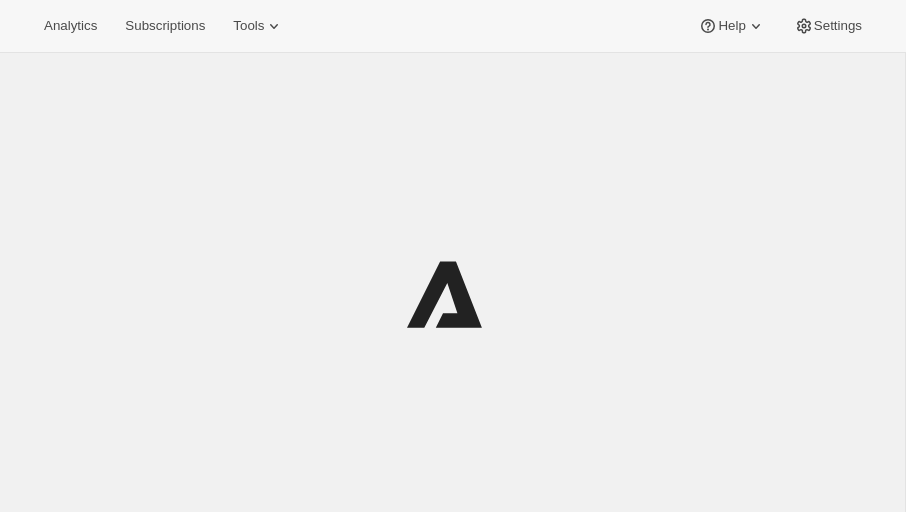 scroll, scrollTop: 0, scrollLeft: 0, axis: both 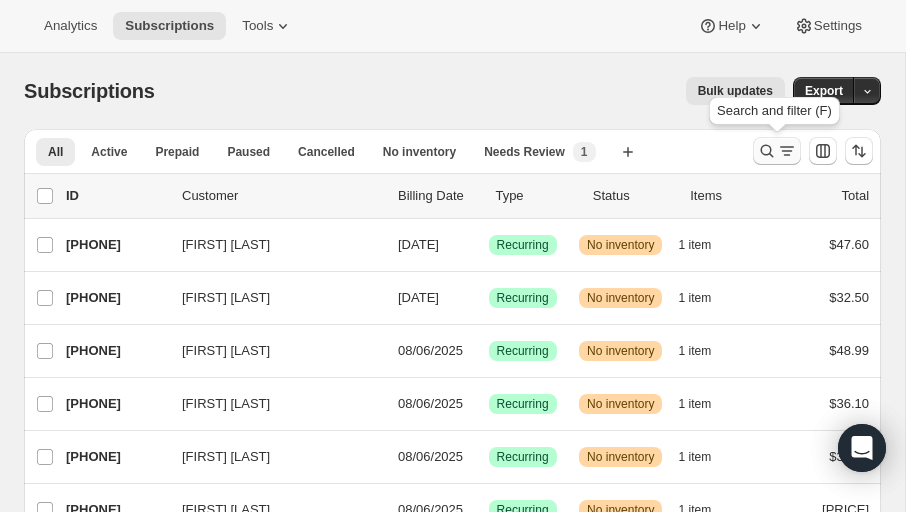 click 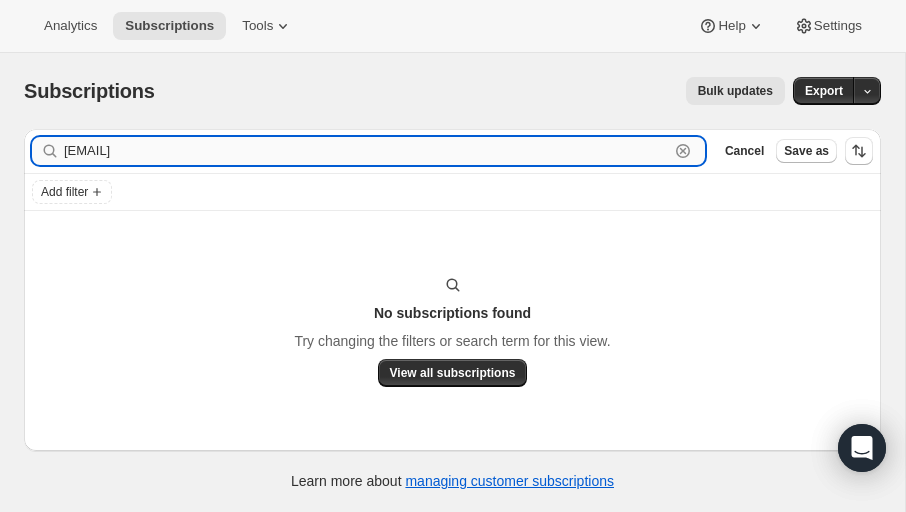 click on "[EMAIL]" at bounding box center [366, 151] 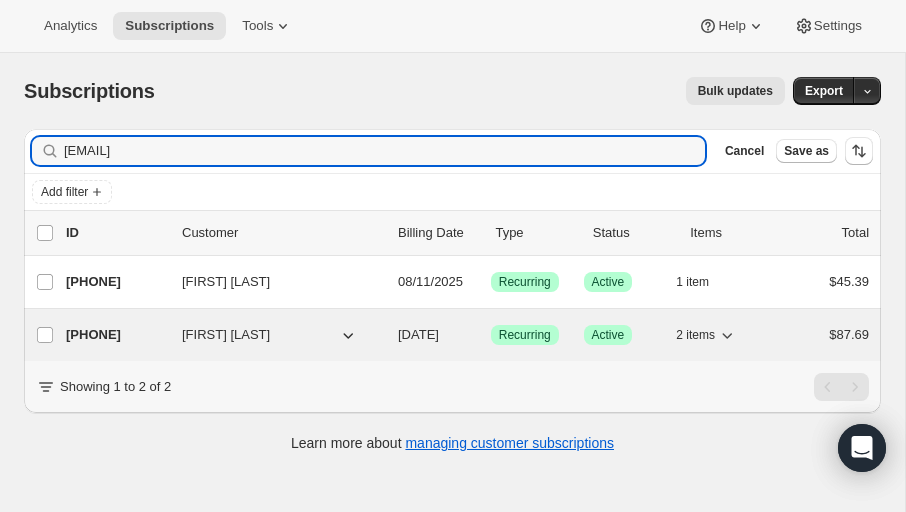 click 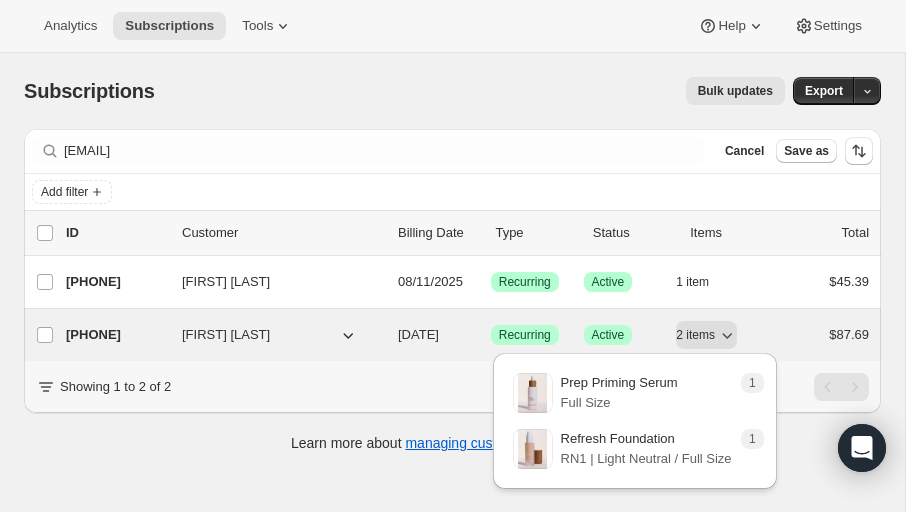click on "2   items" at bounding box center (726, 335) 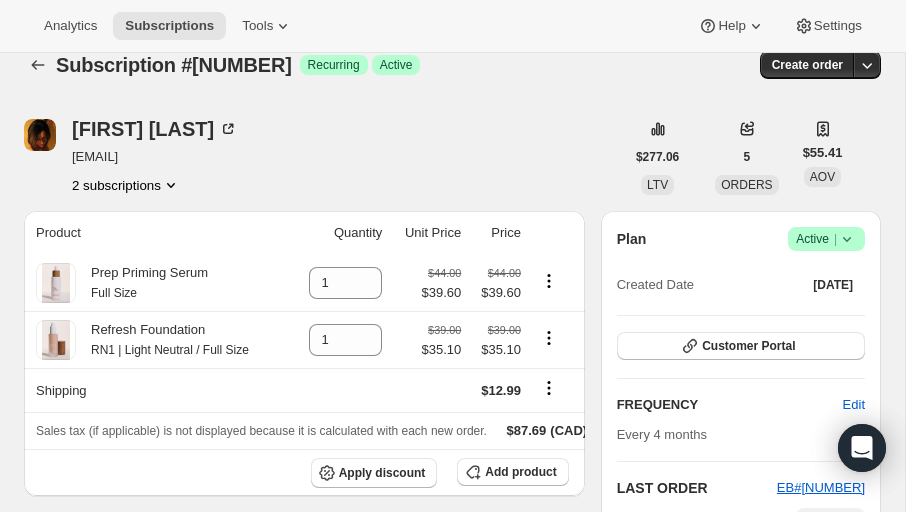 scroll, scrollTop: 0, scrollLeft: 0, axis: both 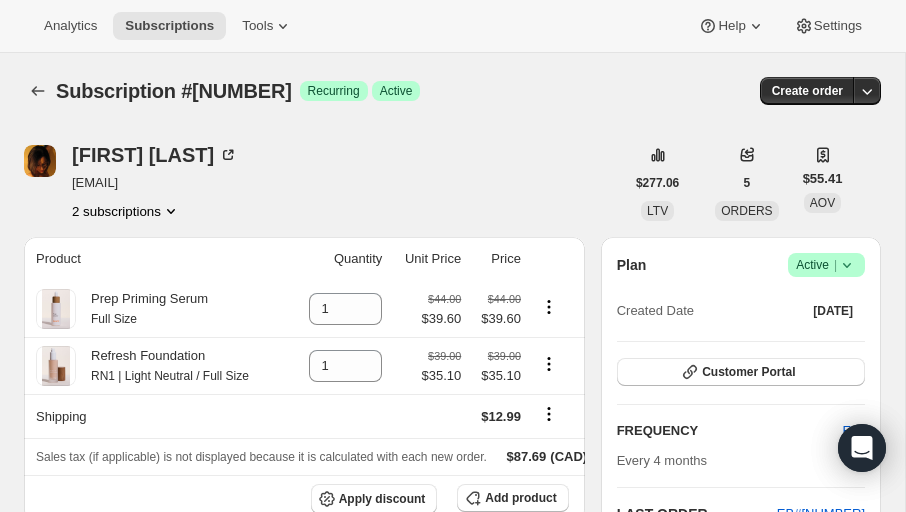 click 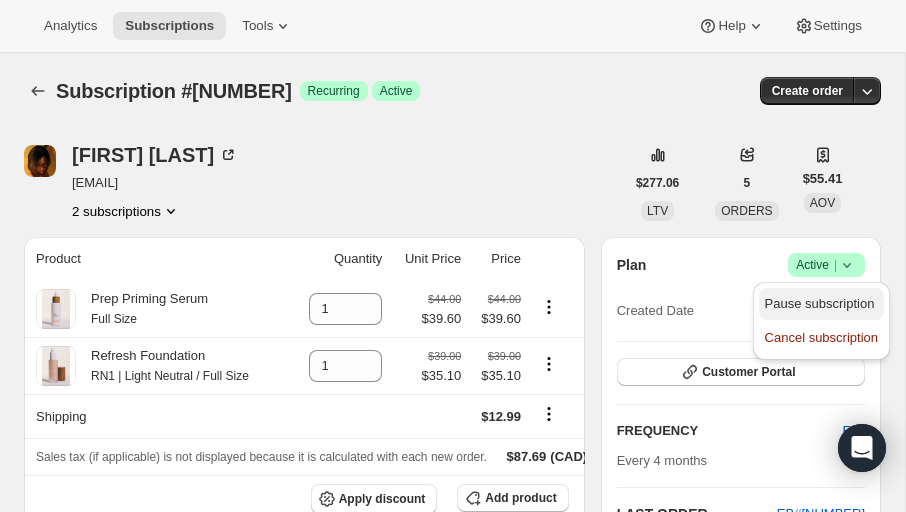 click on "Pause subscription" at bounding box center [820, 303] 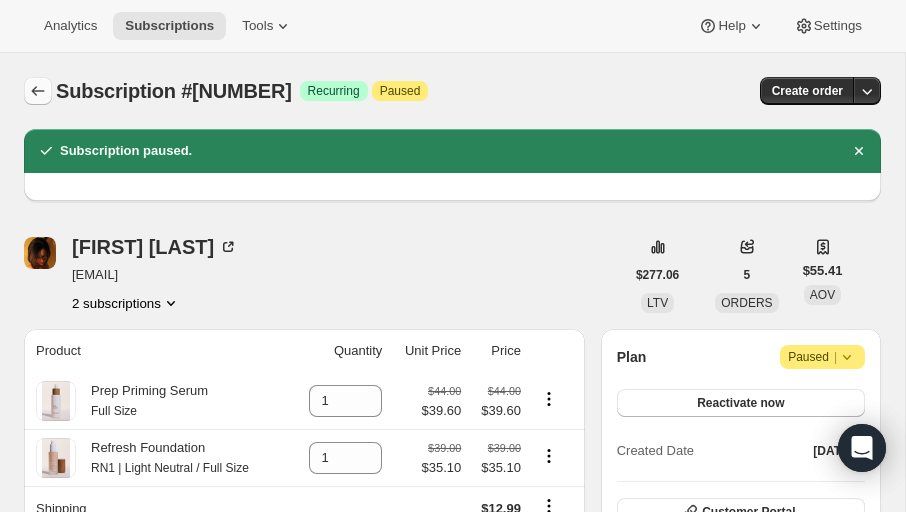click 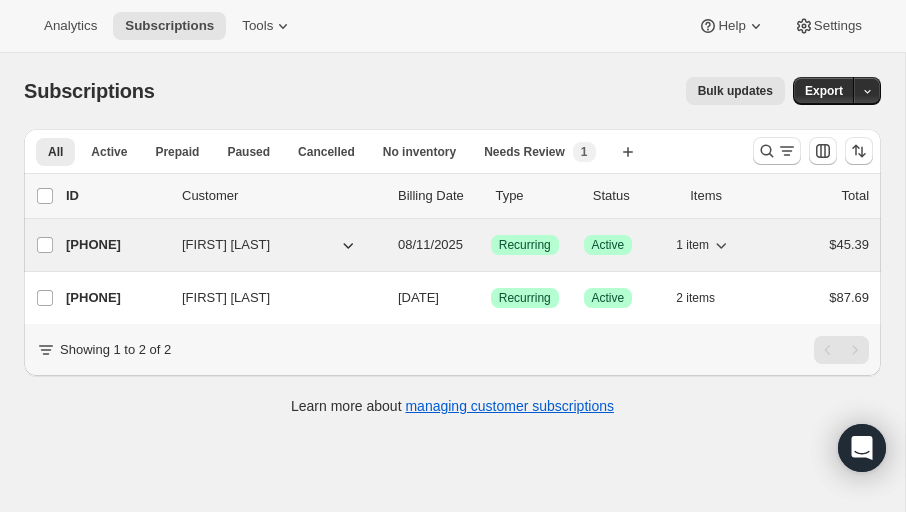 click on "[FIRST] [LAST]" at bounding box center [226, 245] 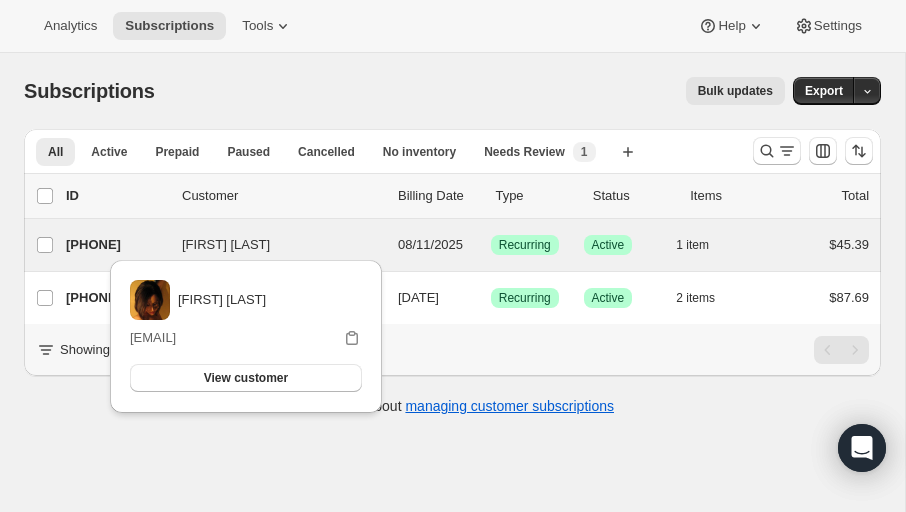 click on "[FIRST] [LAST] [PHONE] [FIRST] [LAST] [DATE] Success Recurring Success Active 1   item [PRICE]" at bounding box center (452, 245) 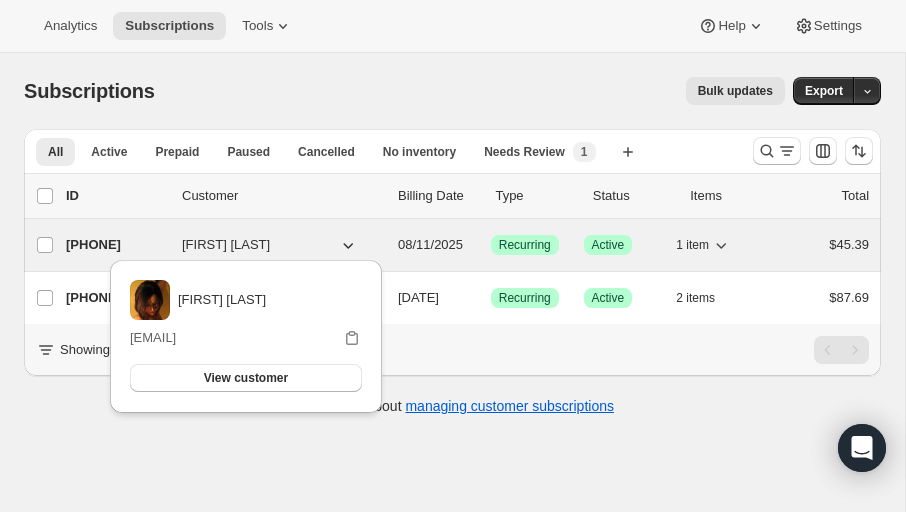 click on "Success Active" at bounding box center (608, 245) 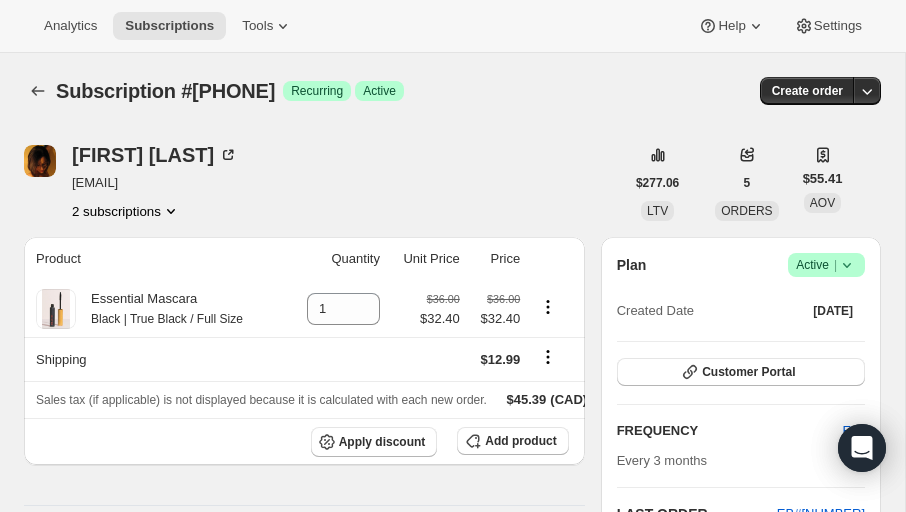 click 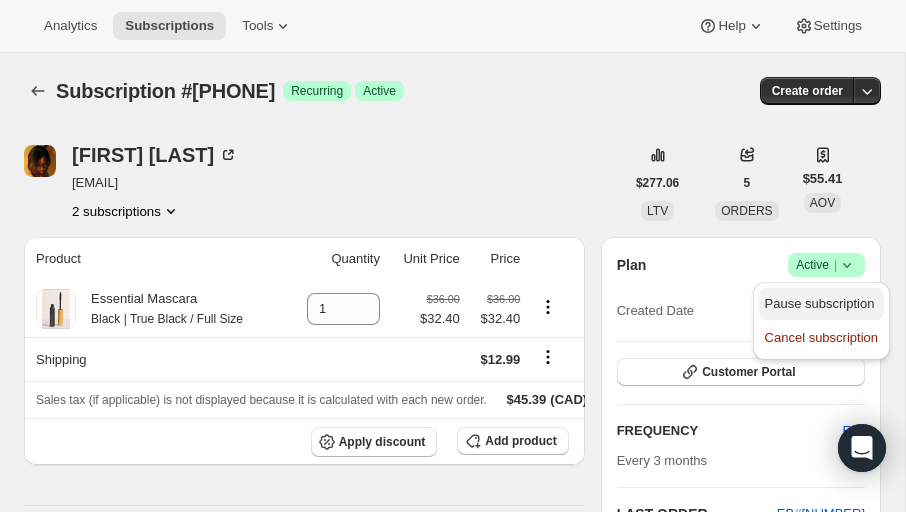 click on "Pause subscription" at bounding box center (820, 303) 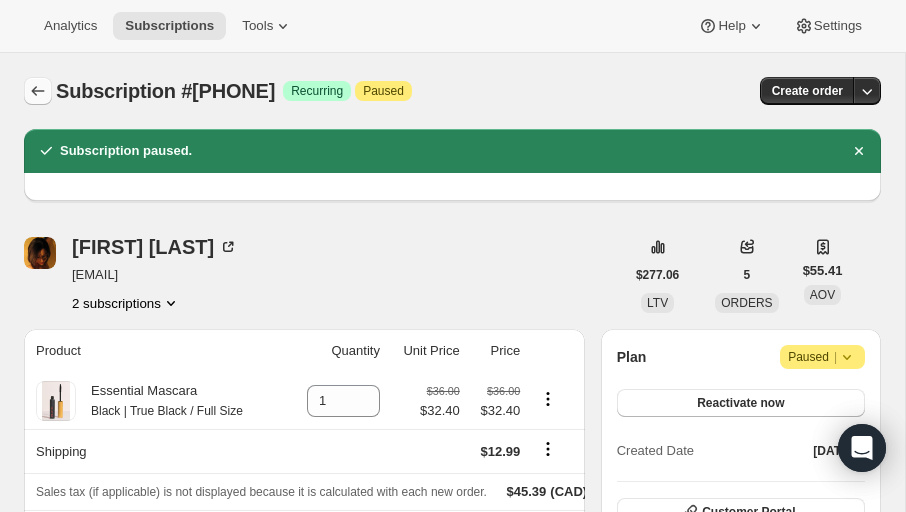 click 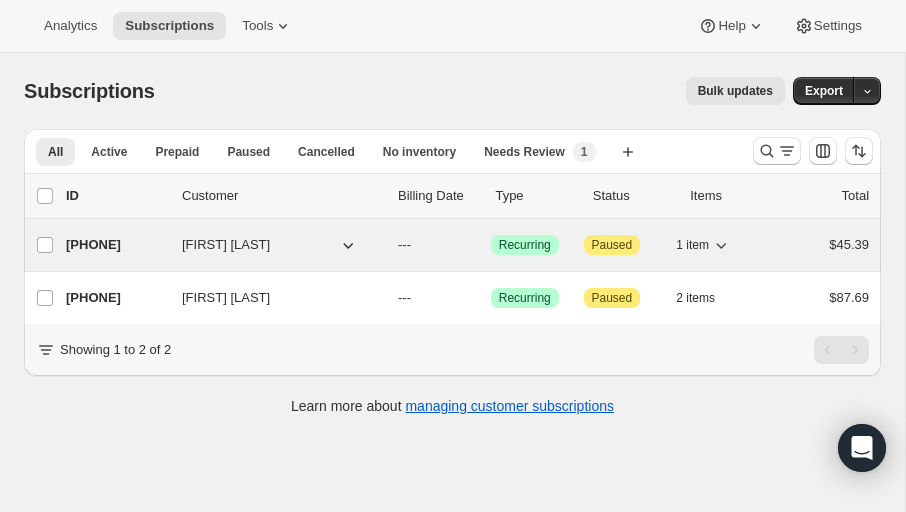 click on "Paused" at bounding box center [612, 245] 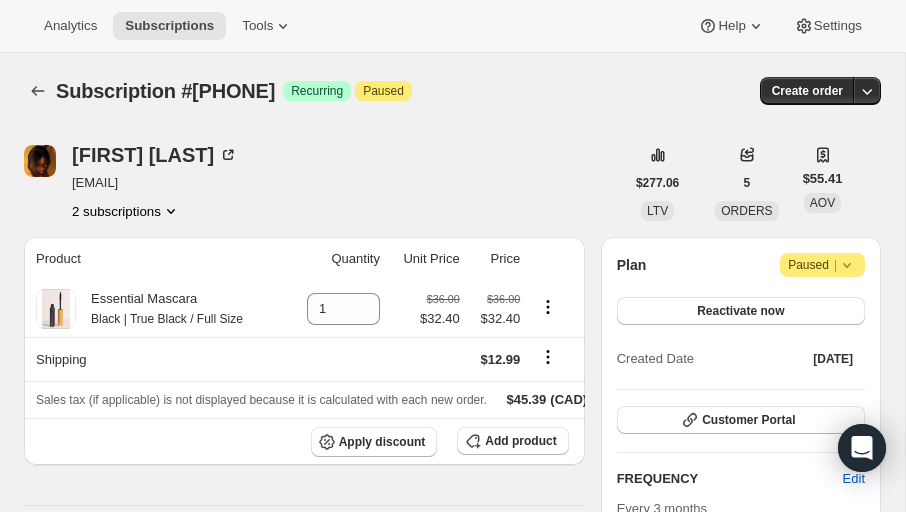 click 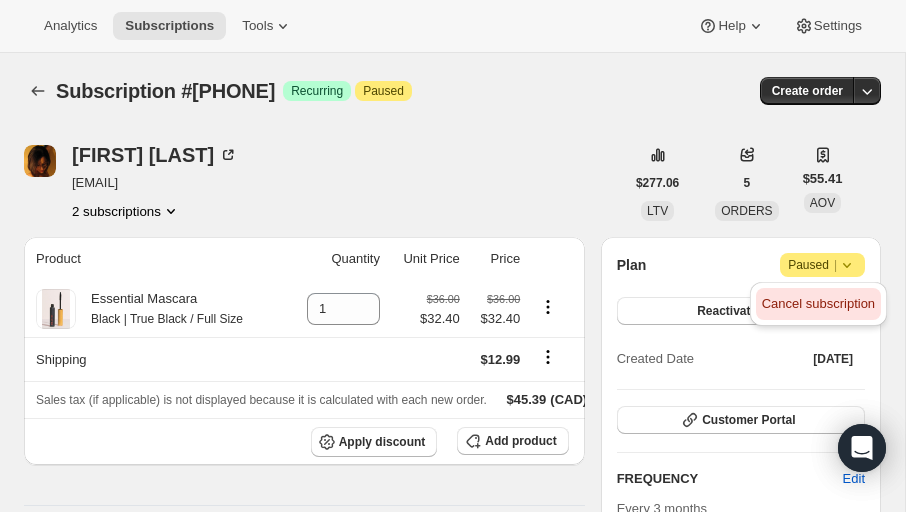 click on "Cancel subscription" at bounding box center (818, 303) 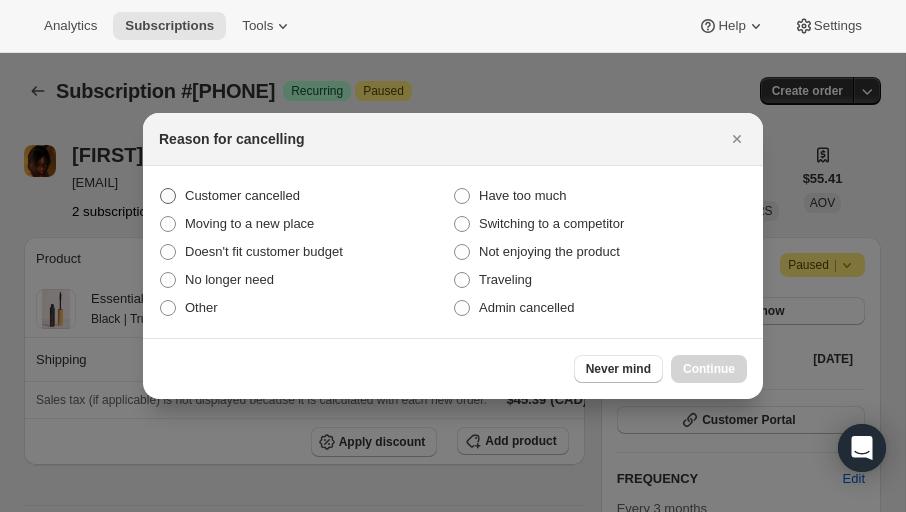 click at bounding box center (168, 196) 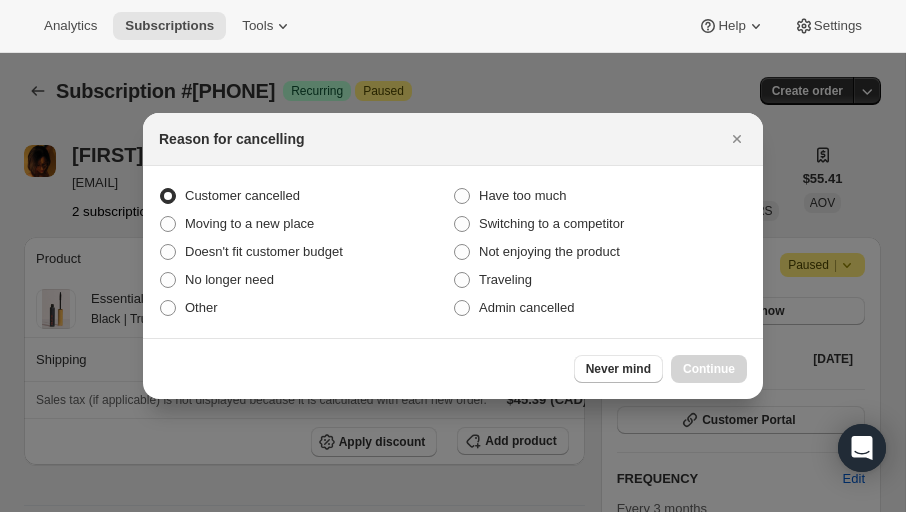 radio on "true" 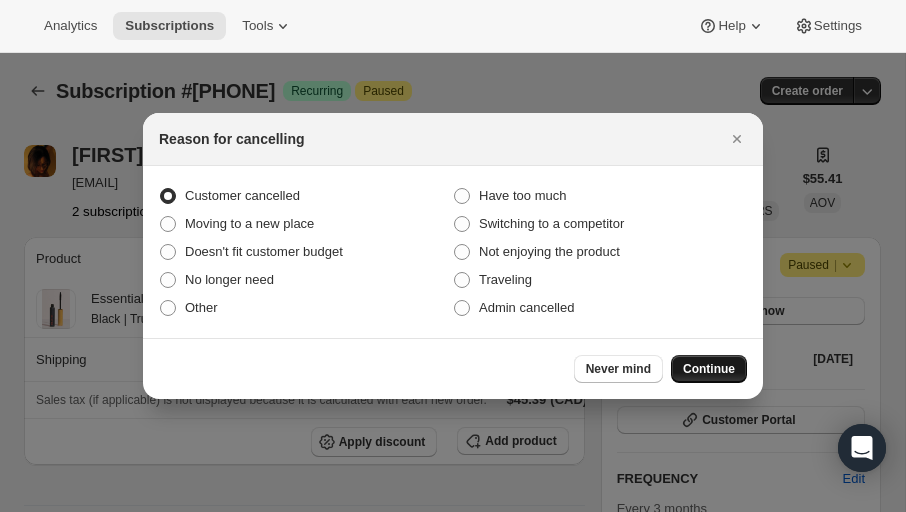 click on "Continue" at bounding box center (709, 369) 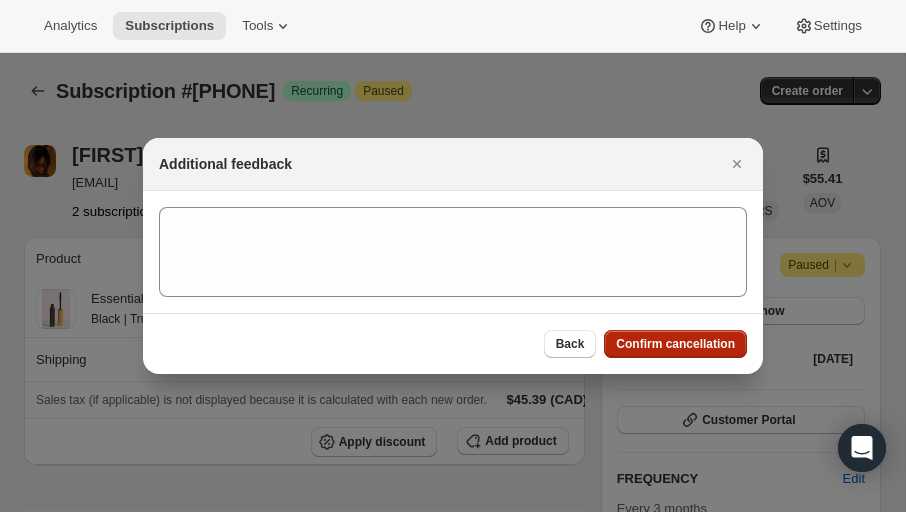 click on "Confirm cancellation" at bounding box center [675, 344] 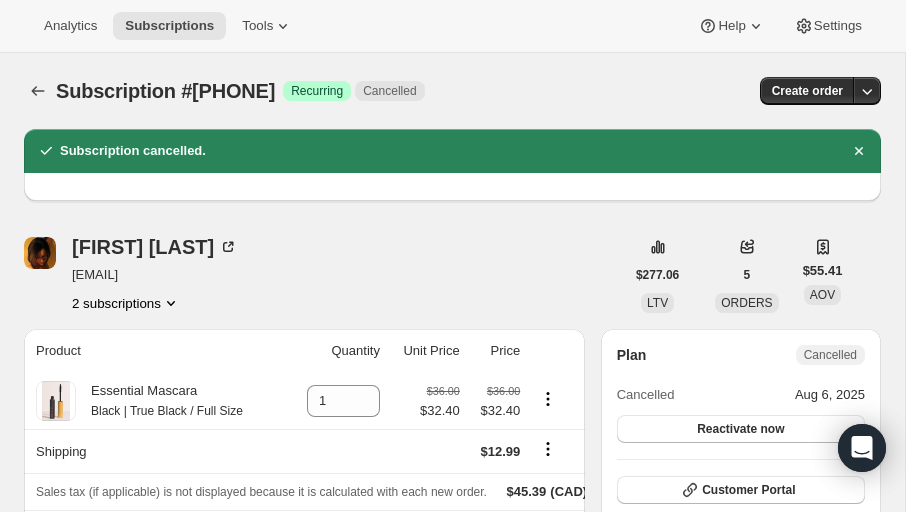 scroll, scrollTop: 1, scrollLeft: 0, axis: vertical 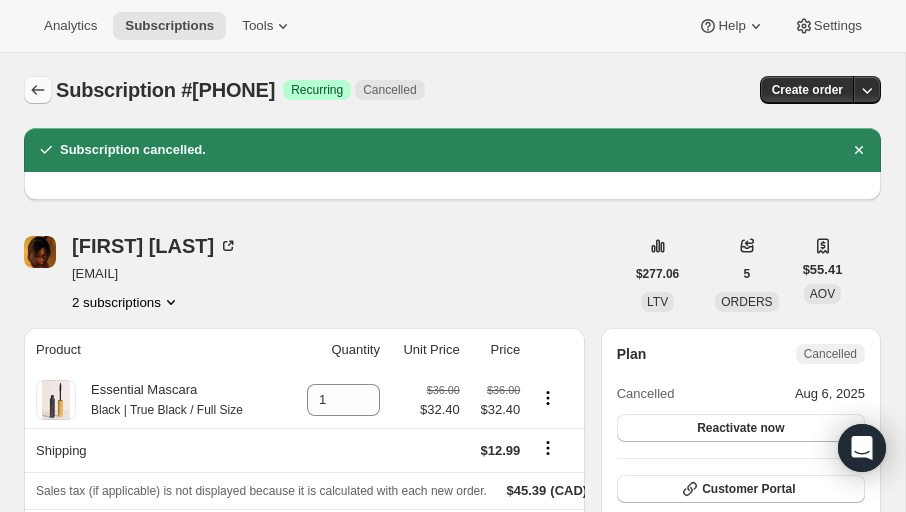 click at bounding box center (38, 90) 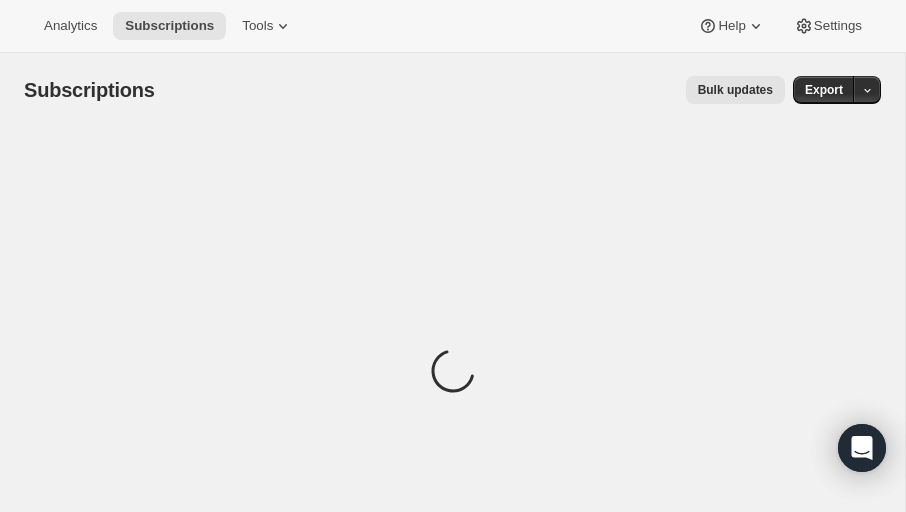 scroll, scrollTop: 0, scrollLeft: 0, axis: both 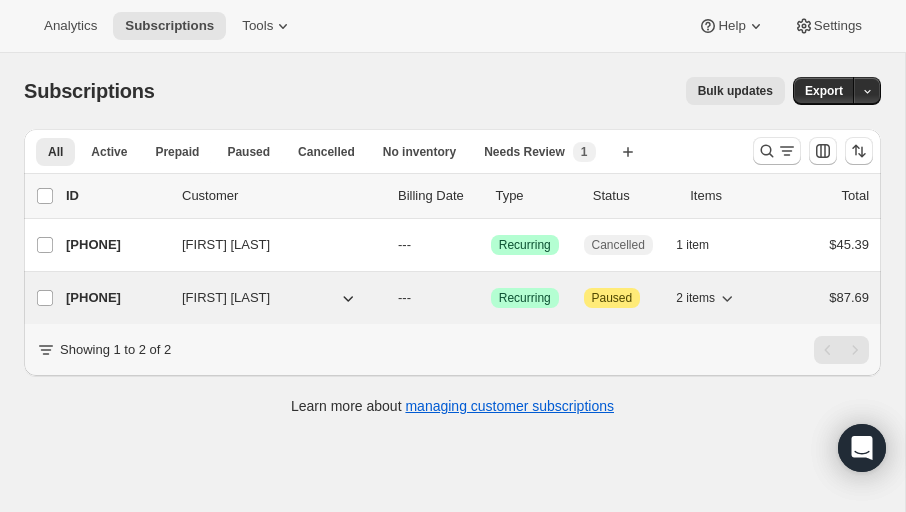 click 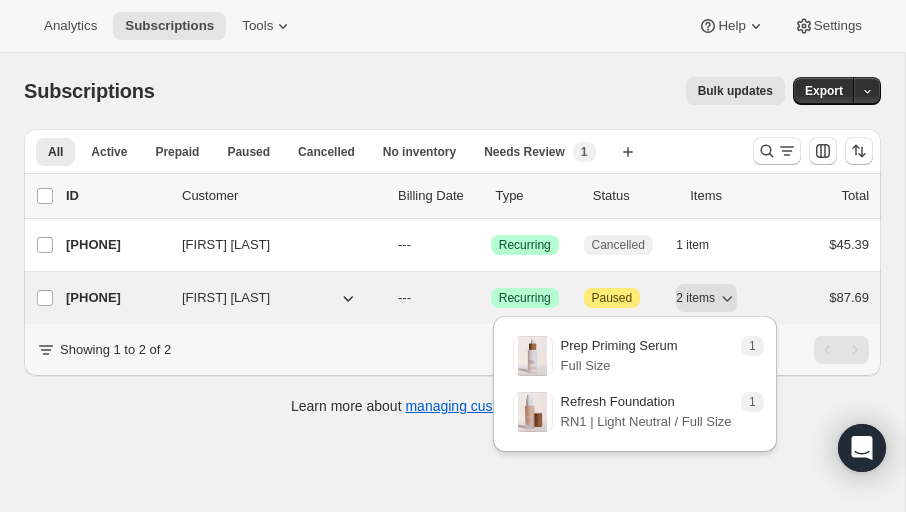click on "Paused" at bounding box center (612, 298) 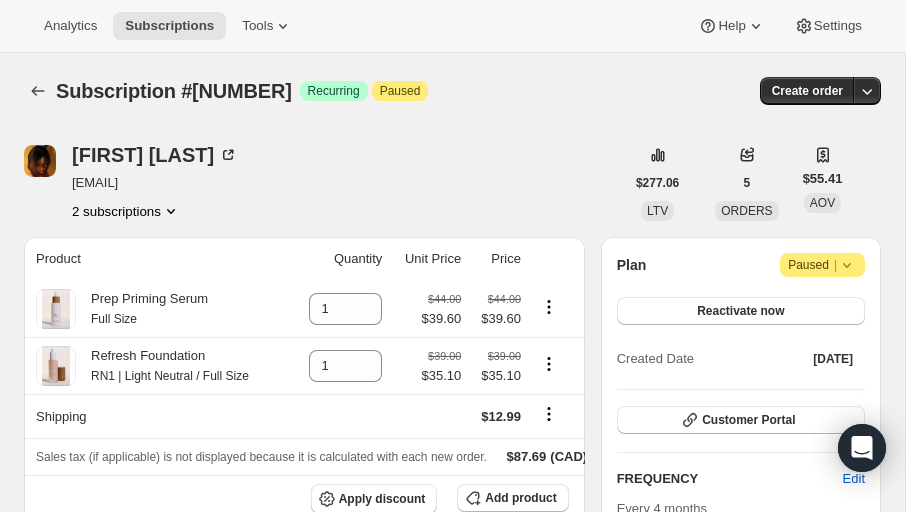 click 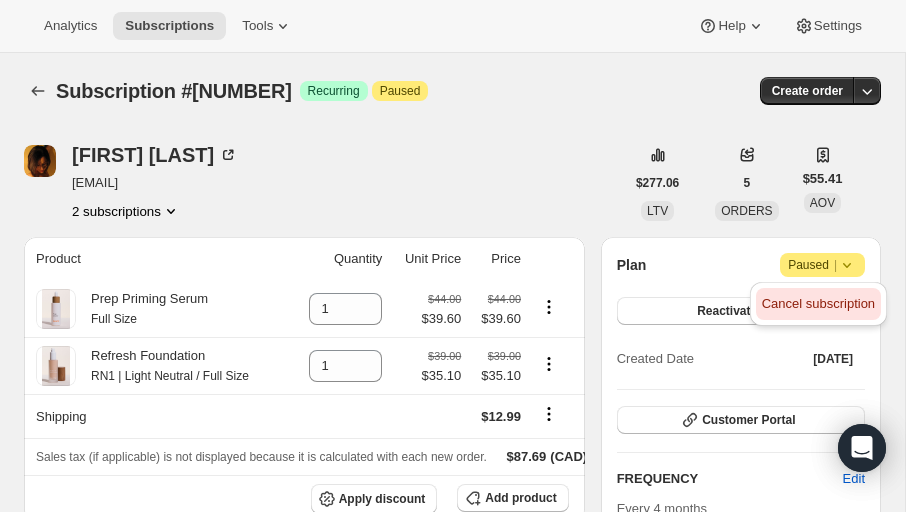 click on "Cancel subscription" at bounding box center [818, 303] 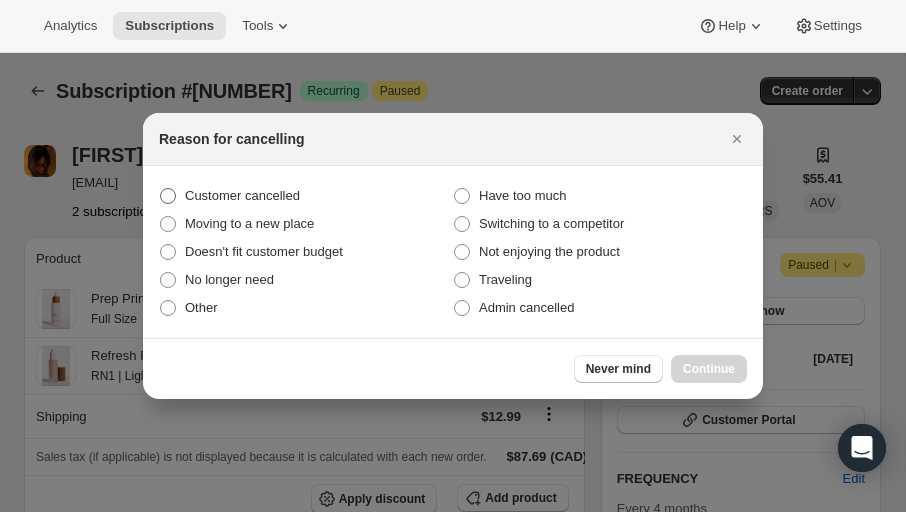 click at bounding box center (168, 196) 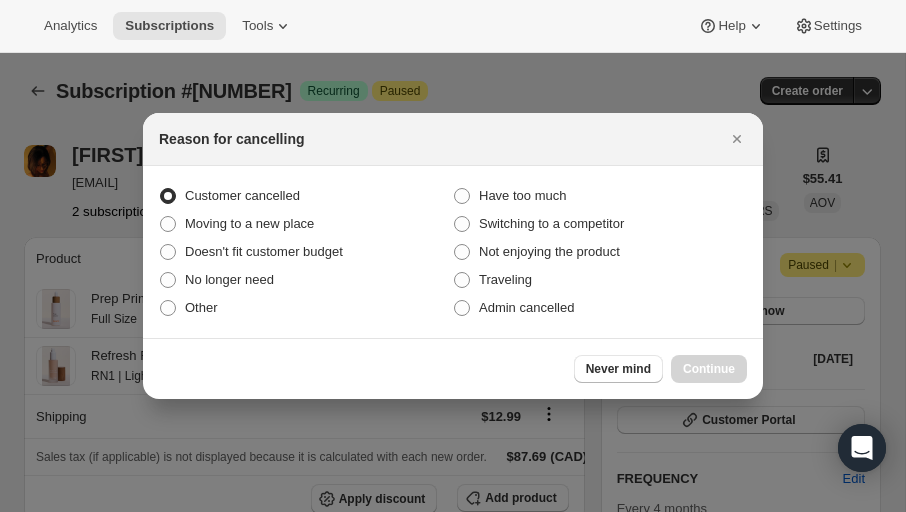 radio on "true" 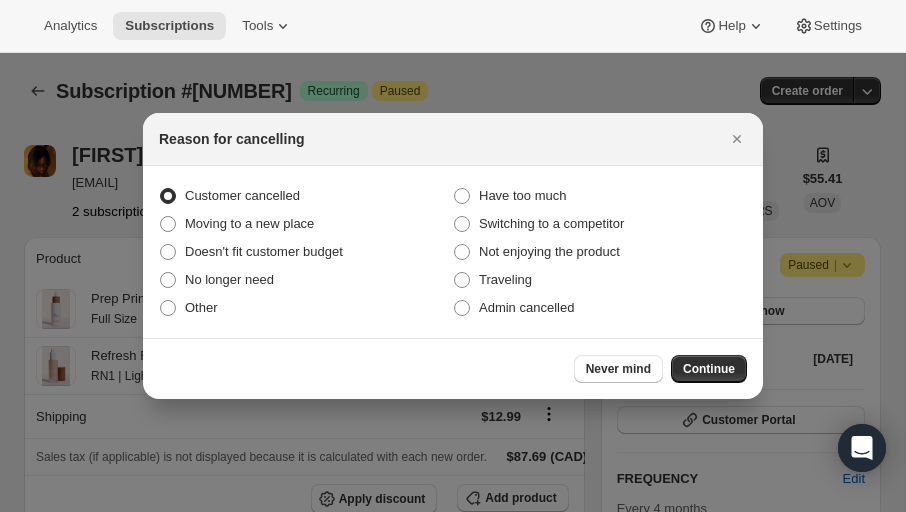 click at bounding box center (453, 256) 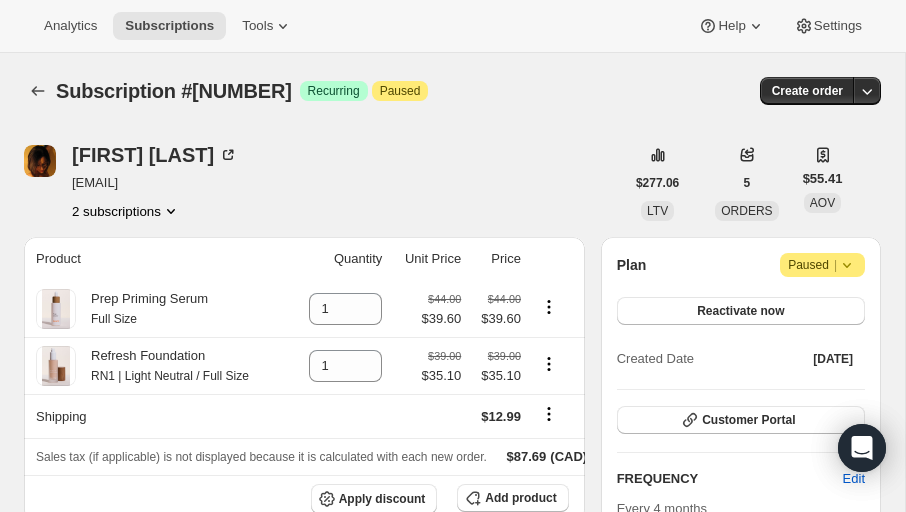 click 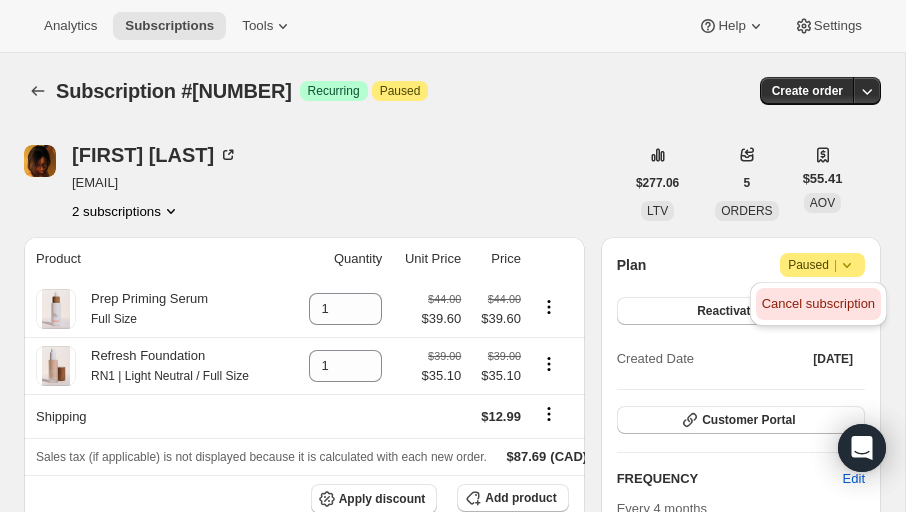 click on "Cancel subscription" at bounding box center (818, 303) 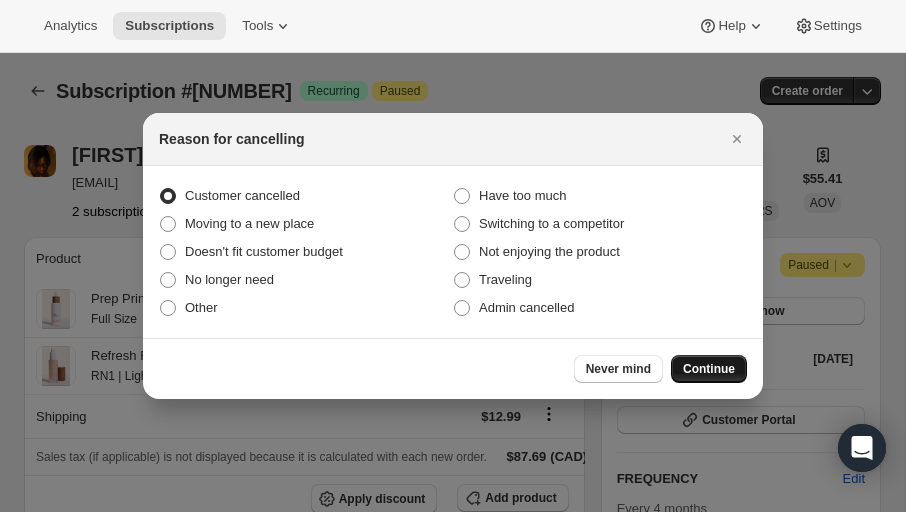 click on "Continue" at bounding box center [709, 369] 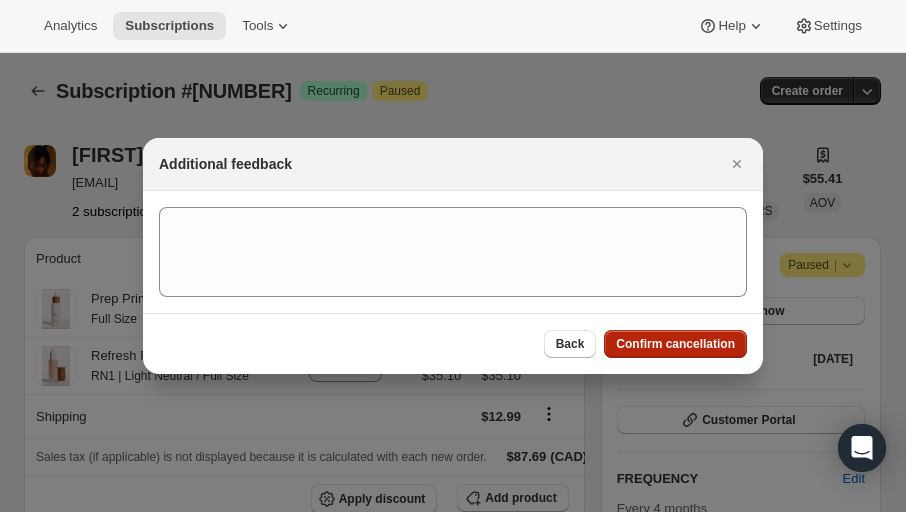 click on "Confirm cancellation" at bounding box center [675, 344] 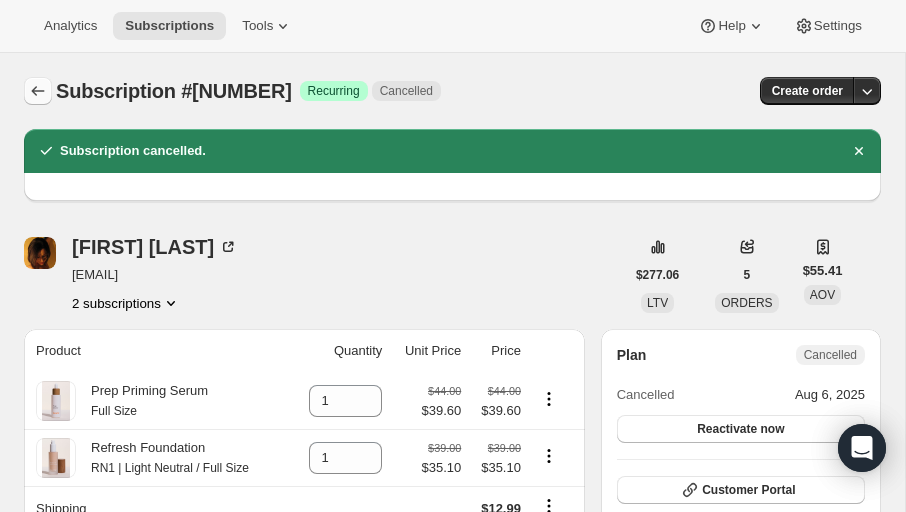 click 